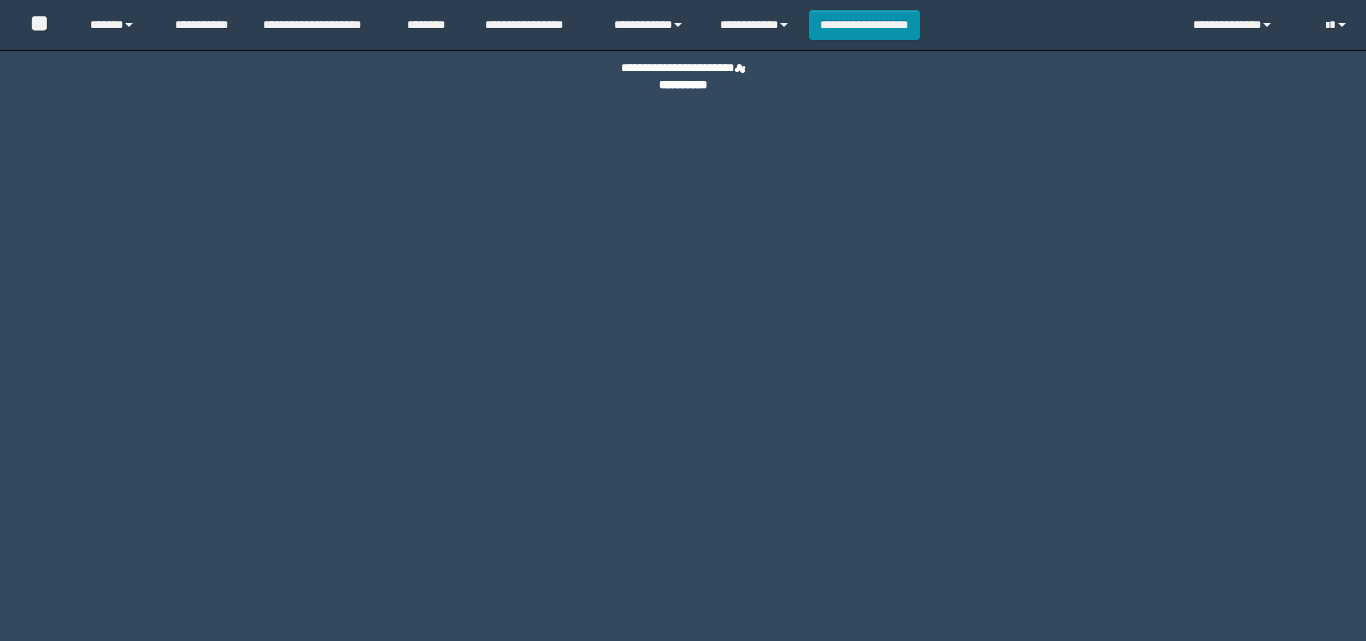 scroll, scrollTop: 0, scrollLeft: 0, axis: both 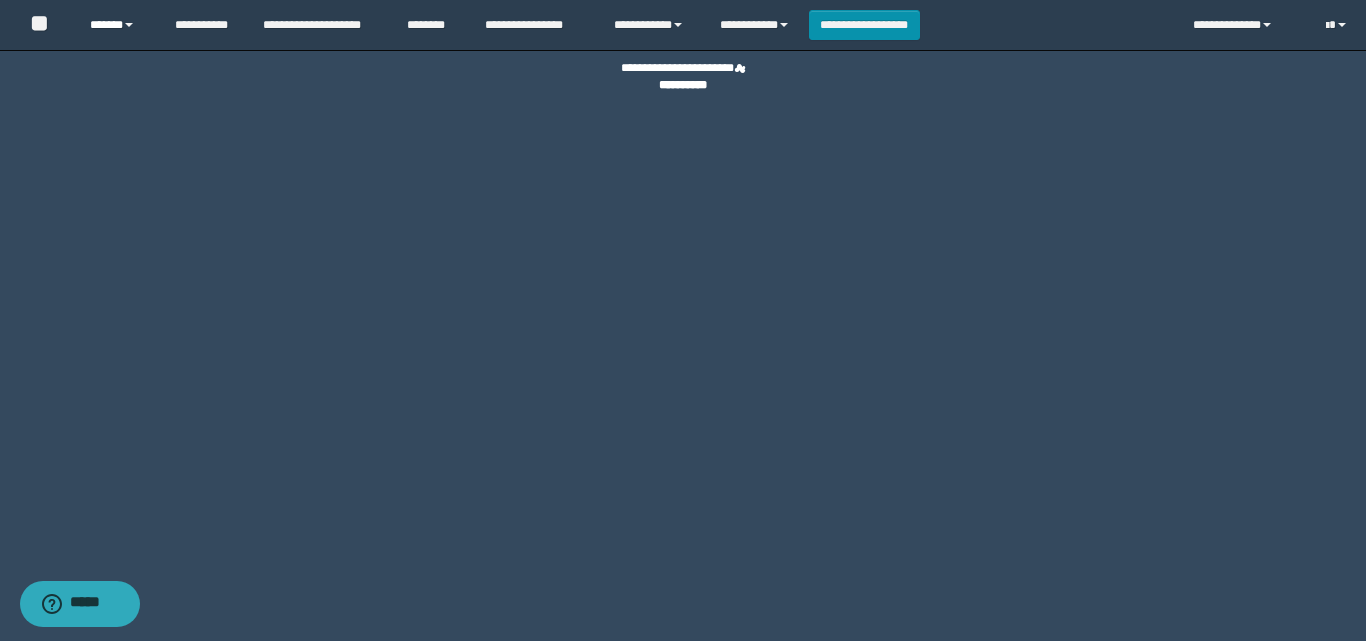 click on "******" at bounding box center (117, 25) 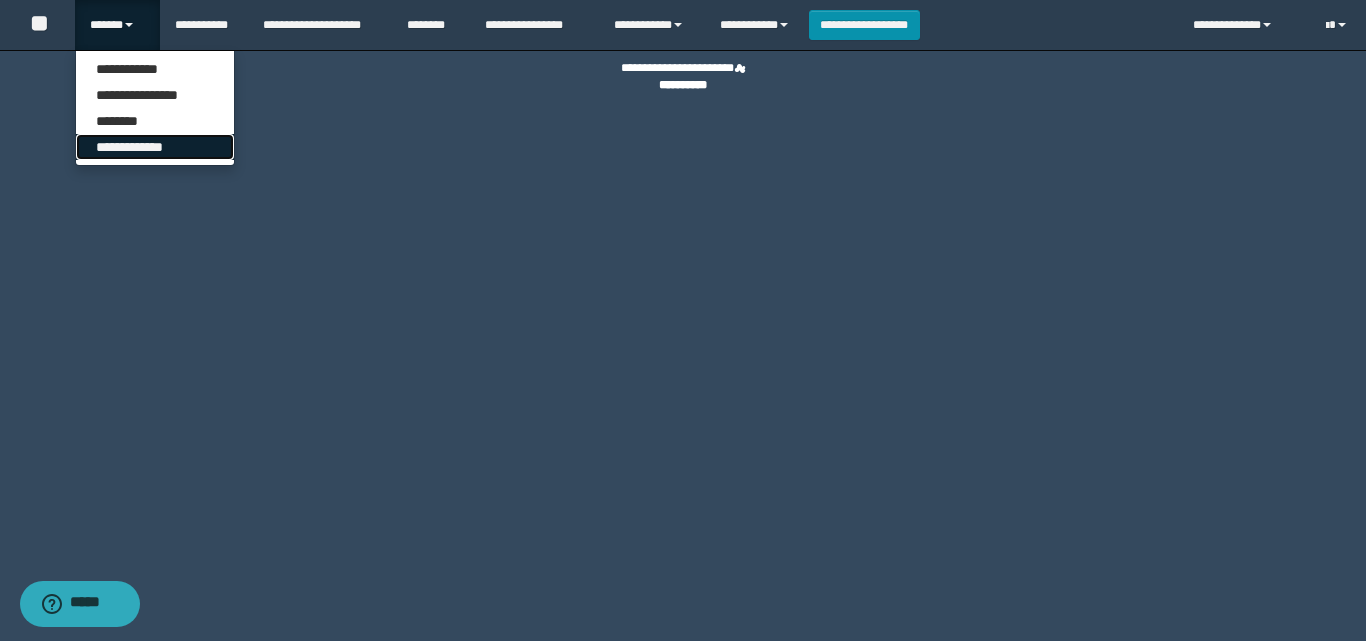 click on "**********" at bounding box center [155, 147] 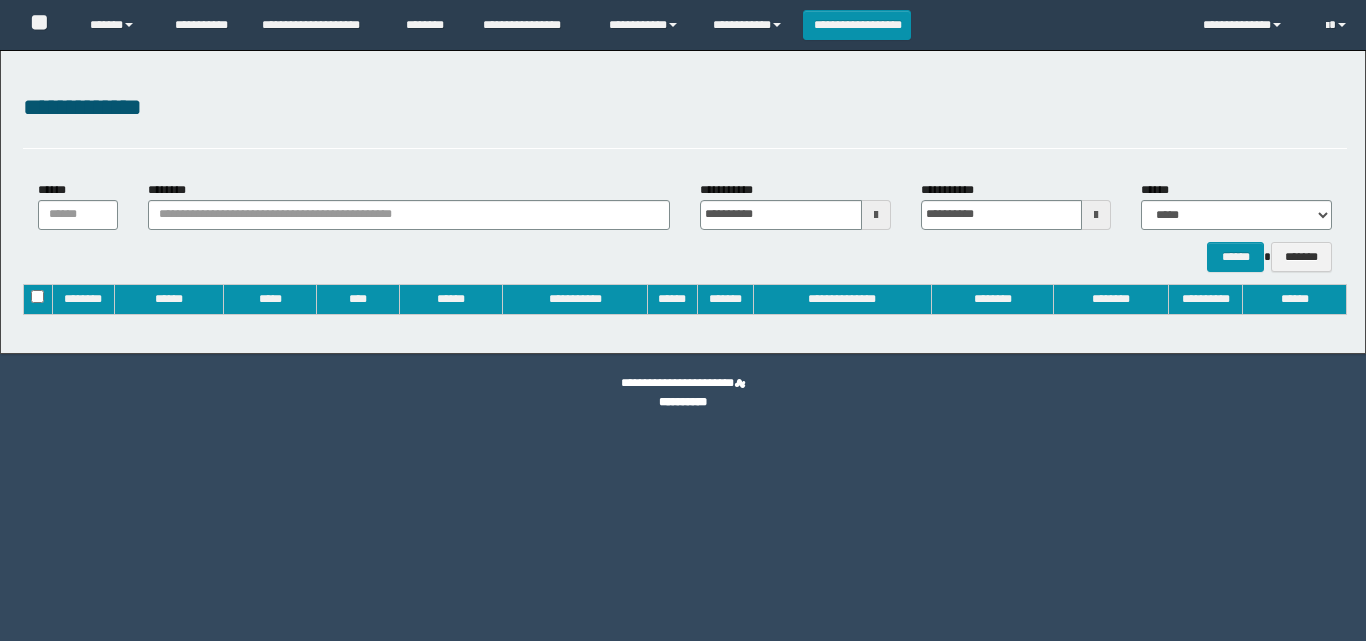 type on "**********" 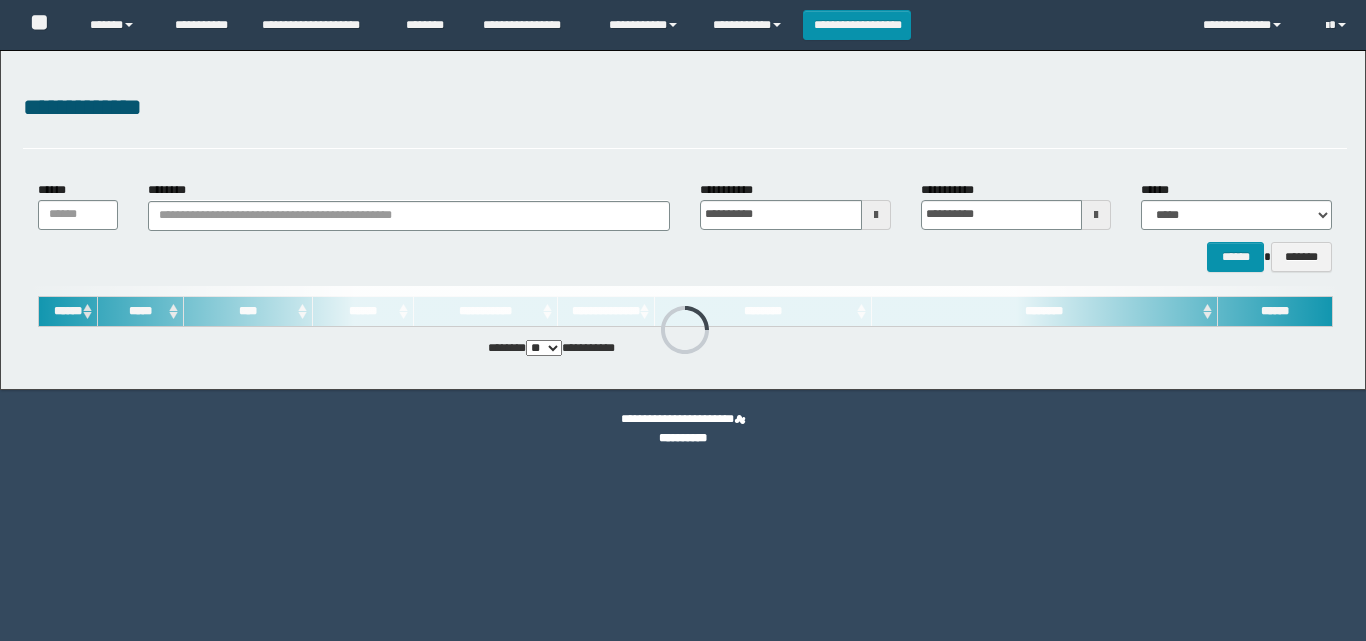 scroll, scrollTop: 0, scrollLeft: 0, axis: both 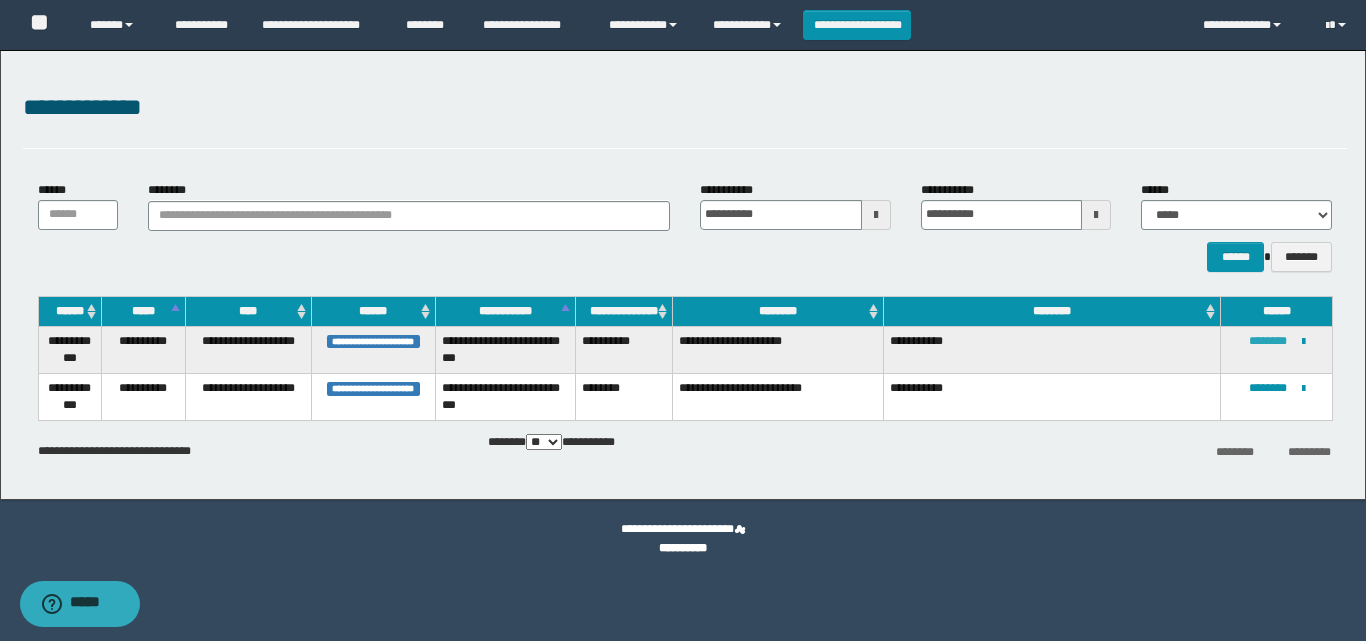 click on "********" 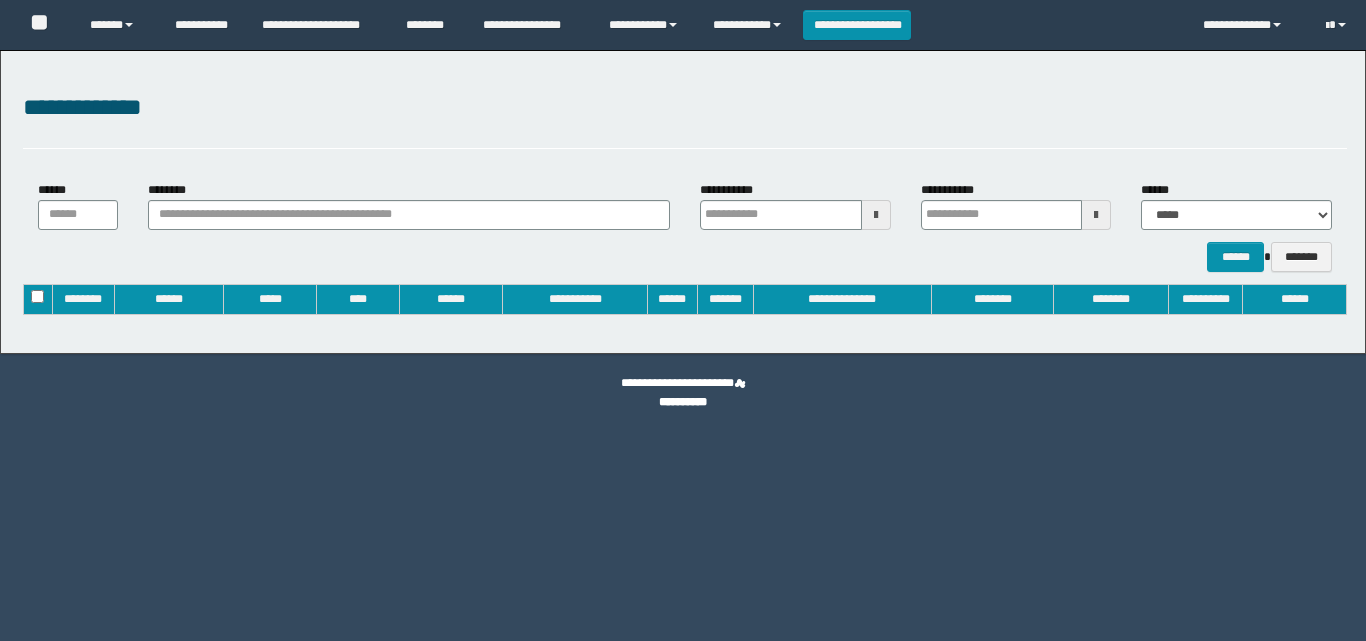 type on "**********" 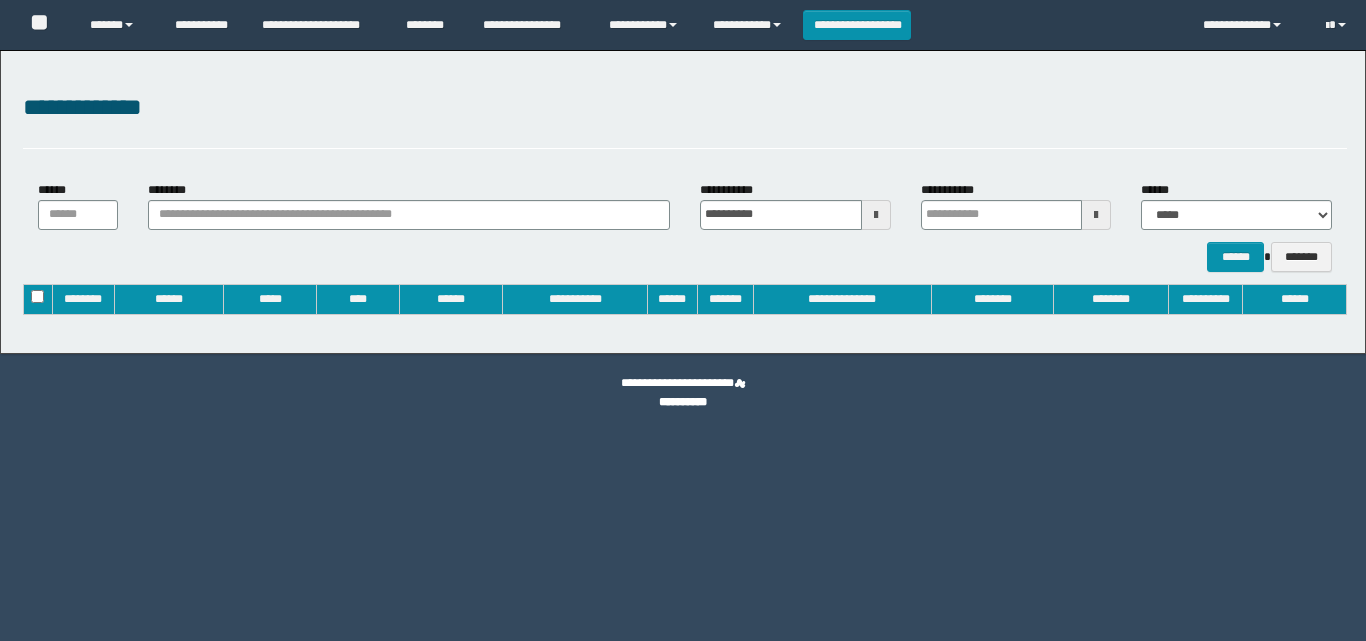 type on "**********" 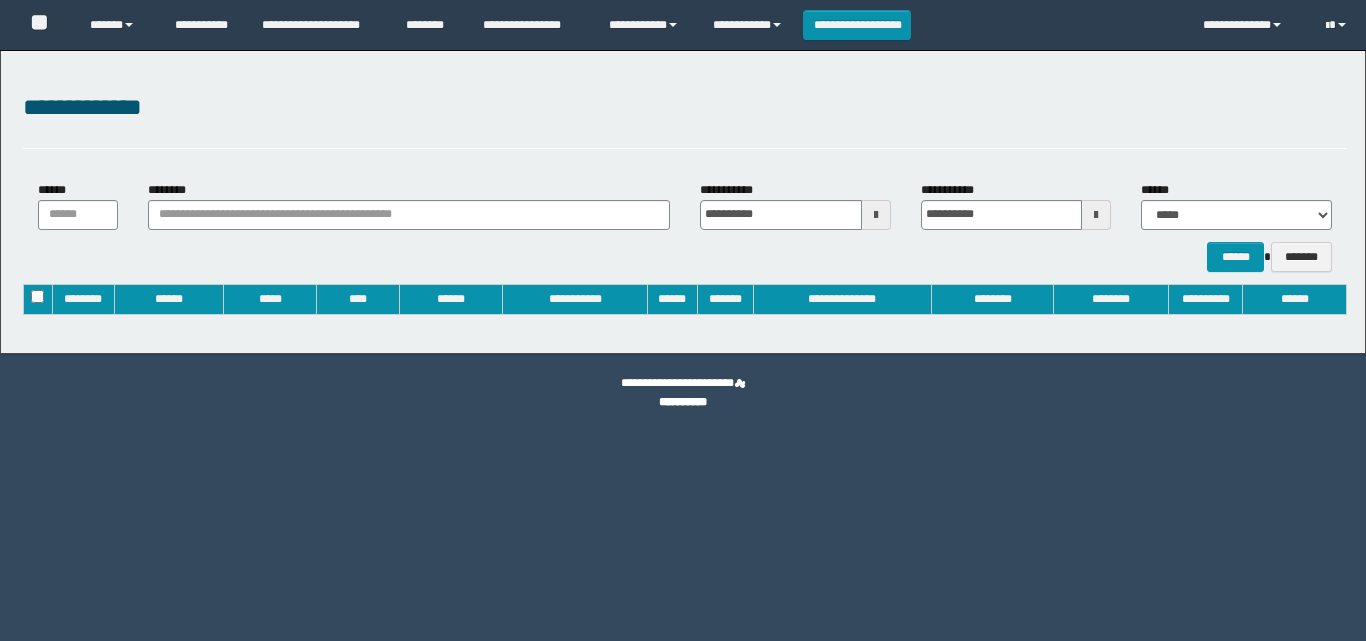 scroll, scrollTop: 0, scrollLeft: 0, axis: both 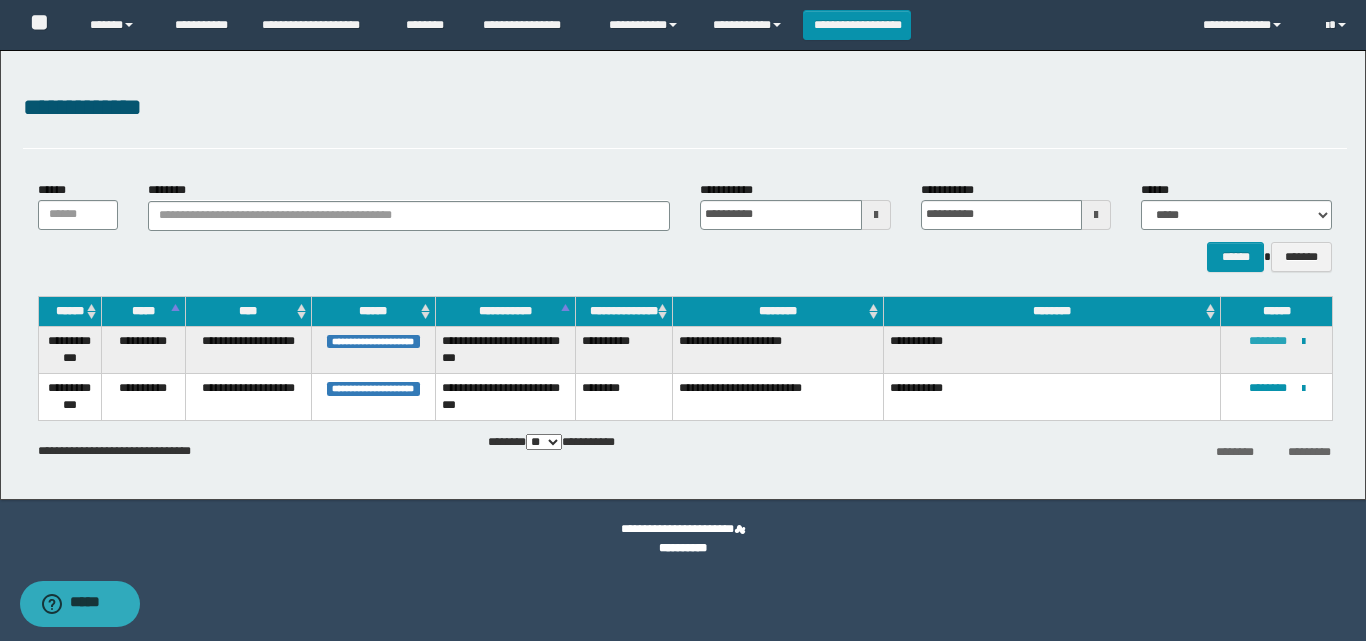 click on "********" at bounding box center (1268, 341) 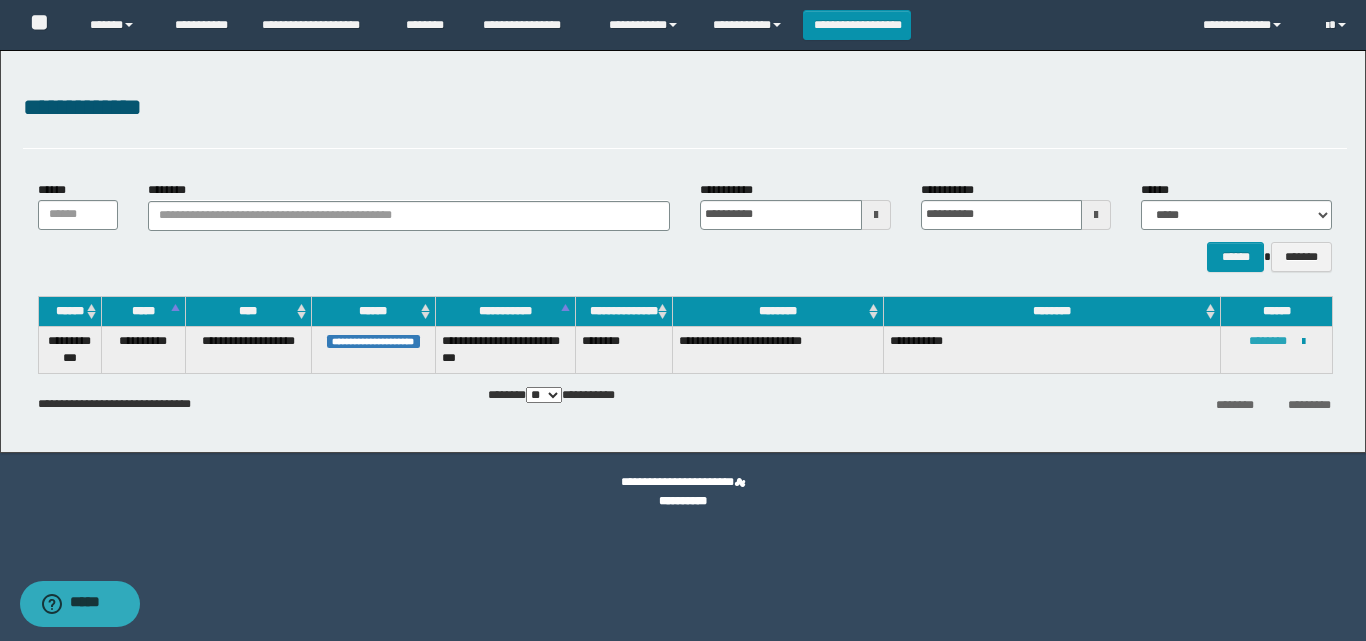 click on "********" at bounding box center [1268, 341] 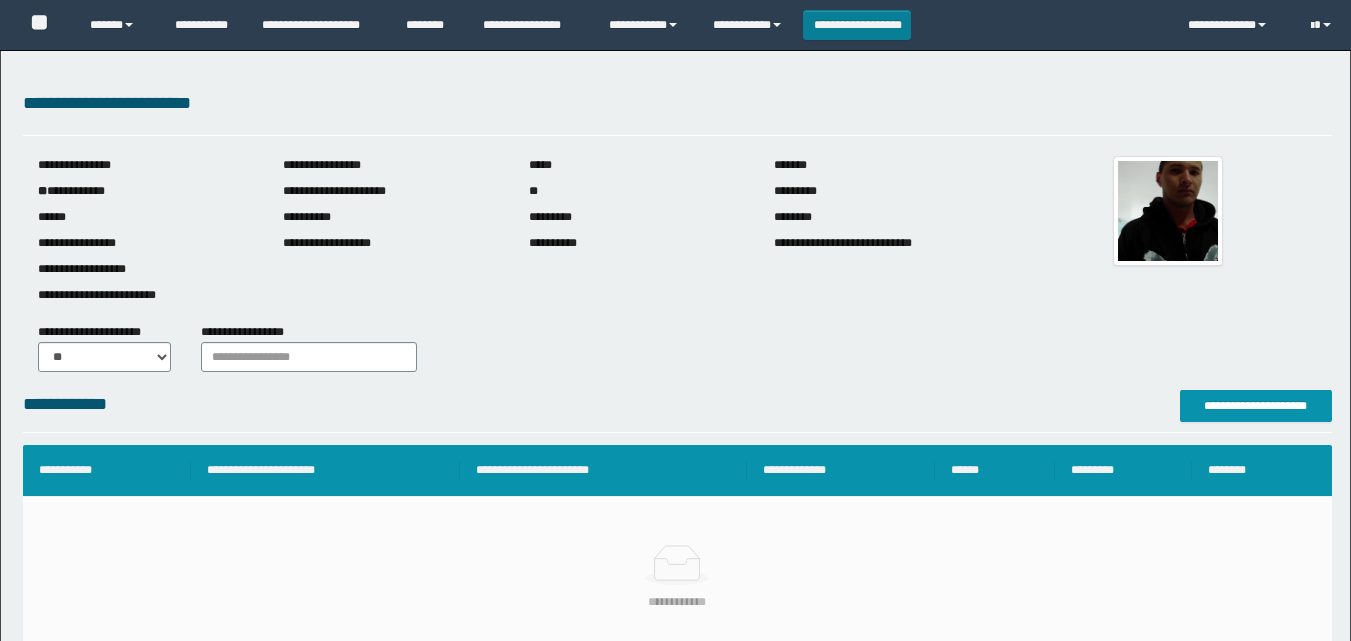 scroll, scrollTop: 0, scrollLeft: 0, axis: both 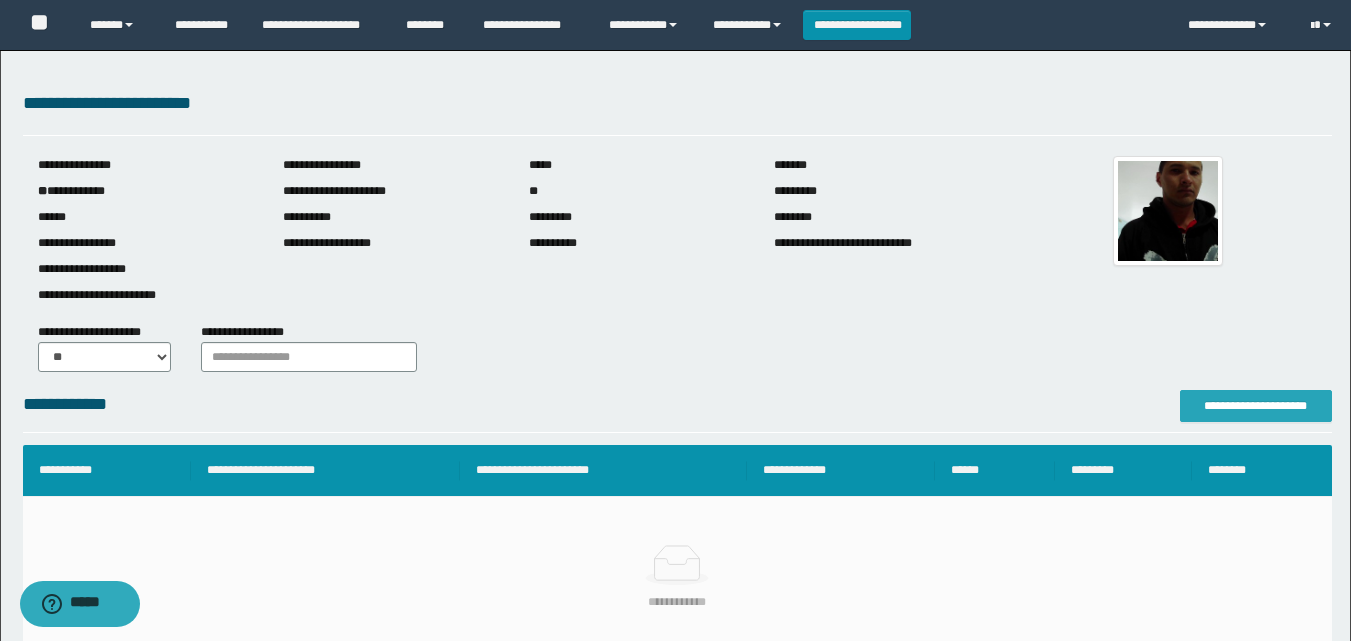 click on "**********" at bounding box center (1256, 406) 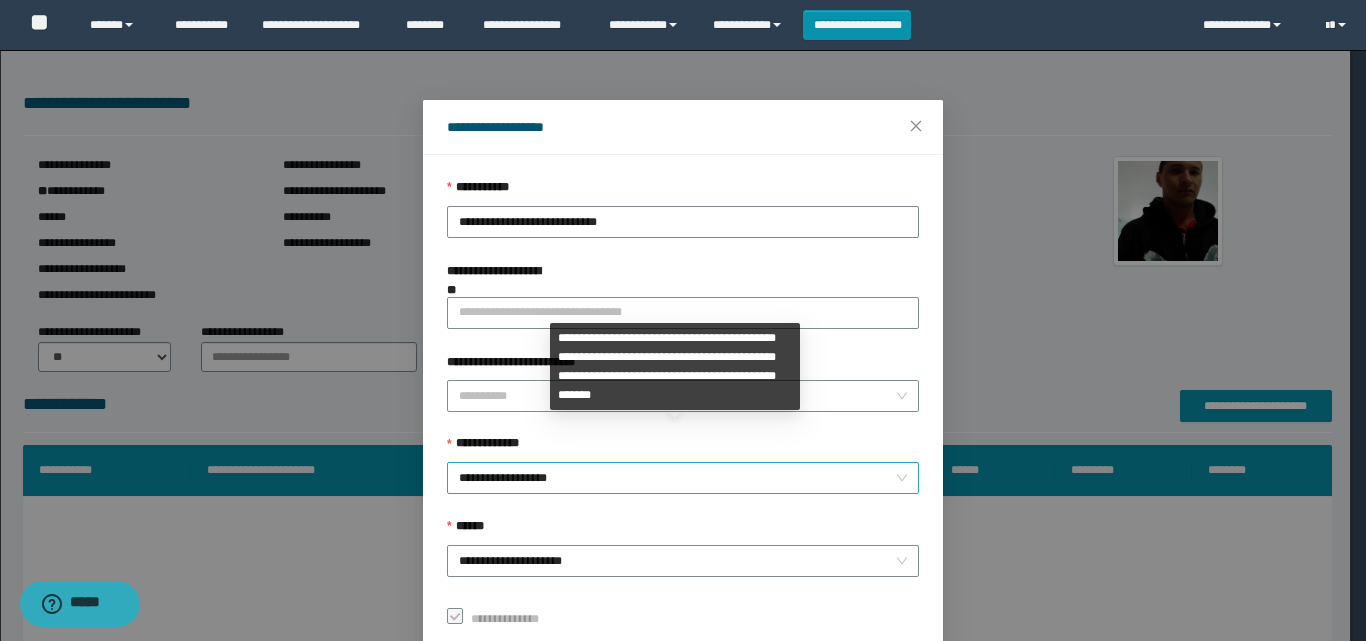 click on "**********" at bounding box center [683, 478] 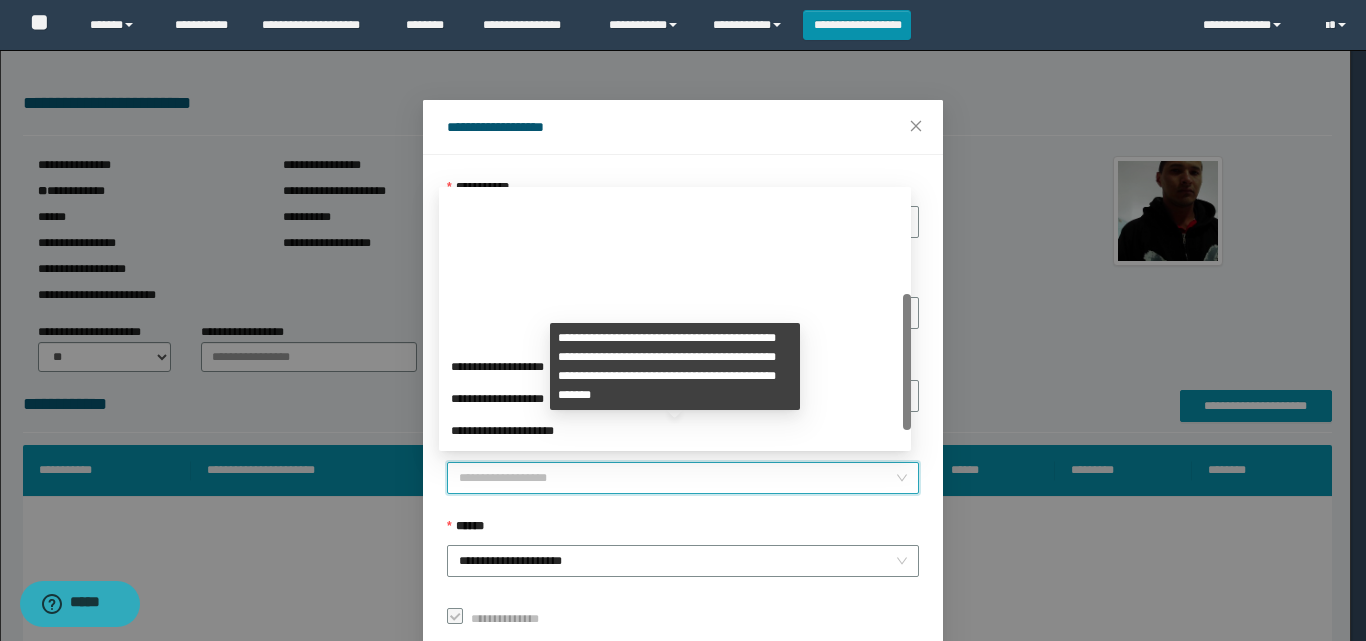 scroll, scrollTop: 192, scrollLeft: 0, axis: vertical 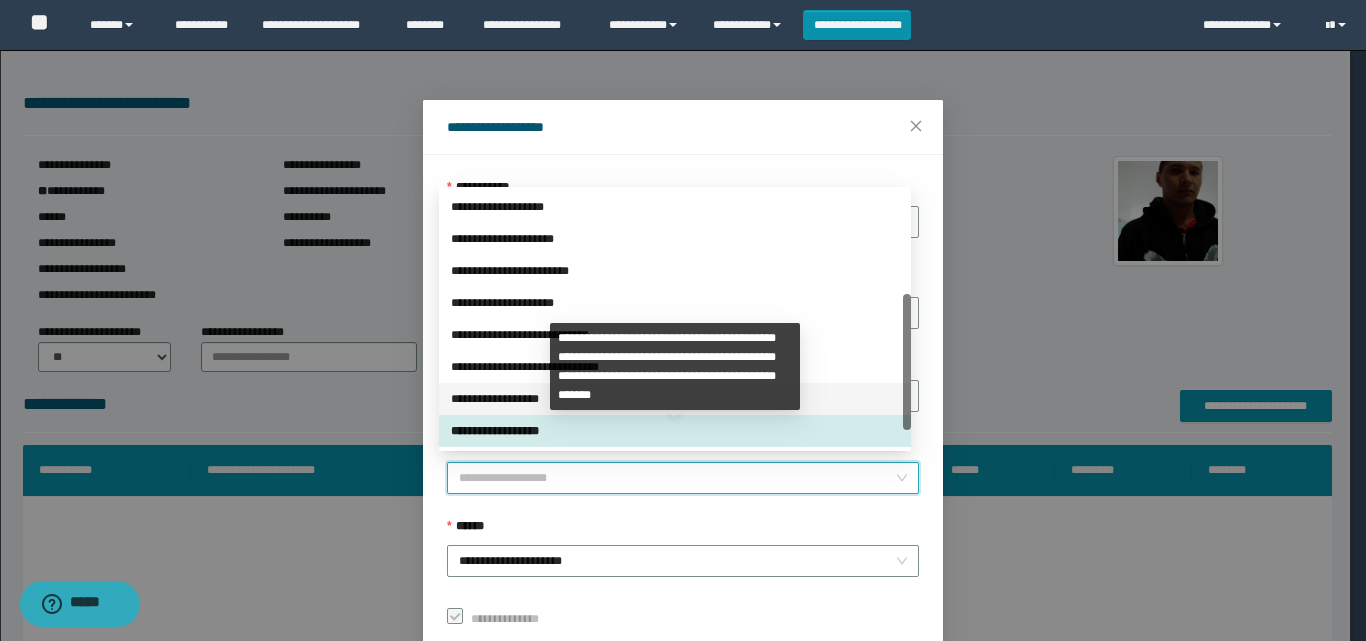 click on "**********" at bounding box center (675, 399) 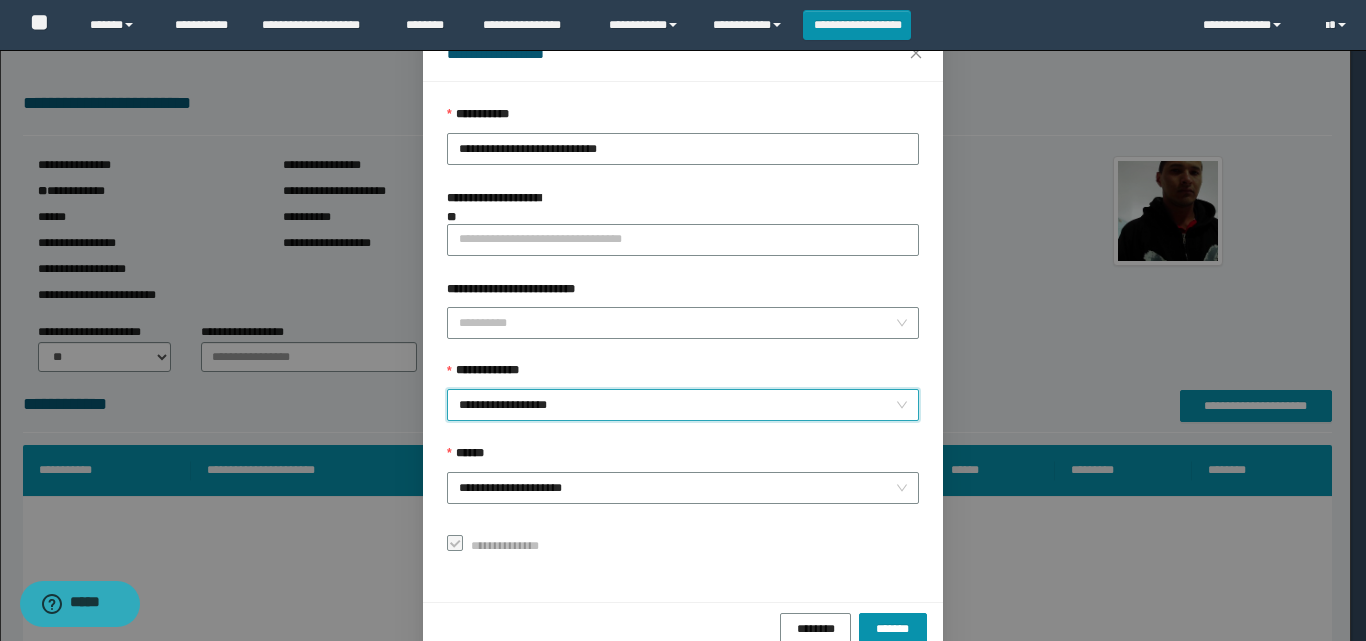 scroll, scrollTop: 111, scrollLeft: 0, axis: vertical 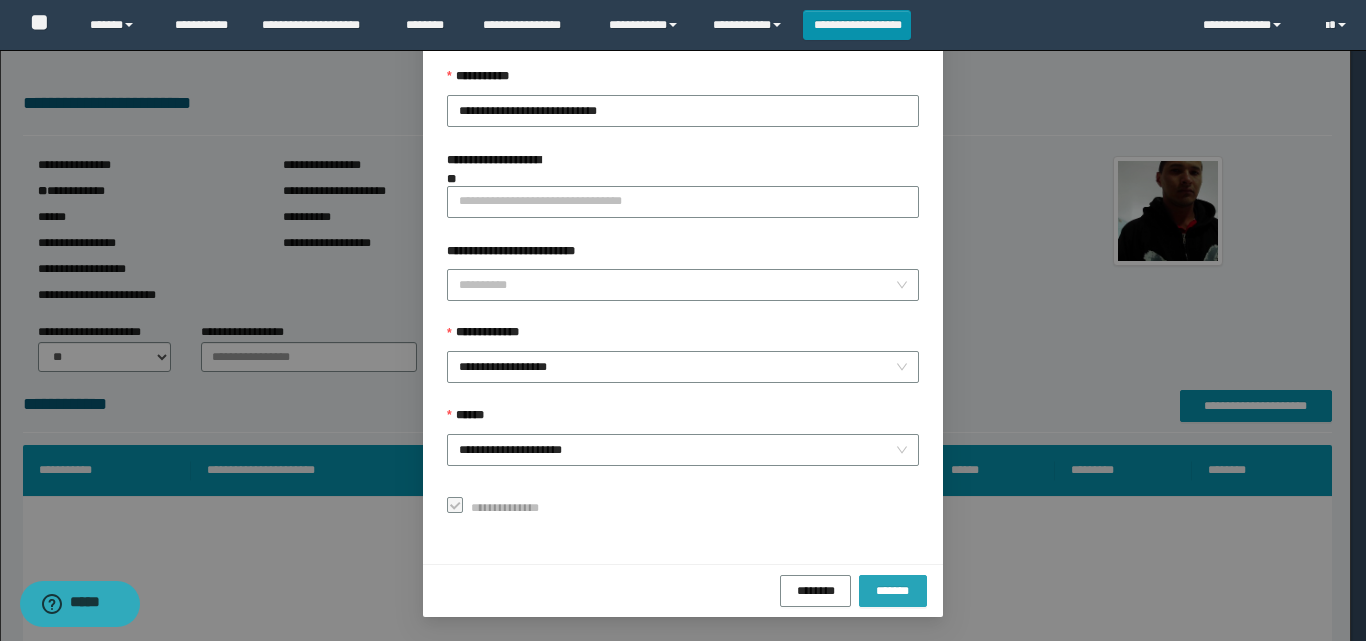 click on "*******" at bounding box center [893, 590] 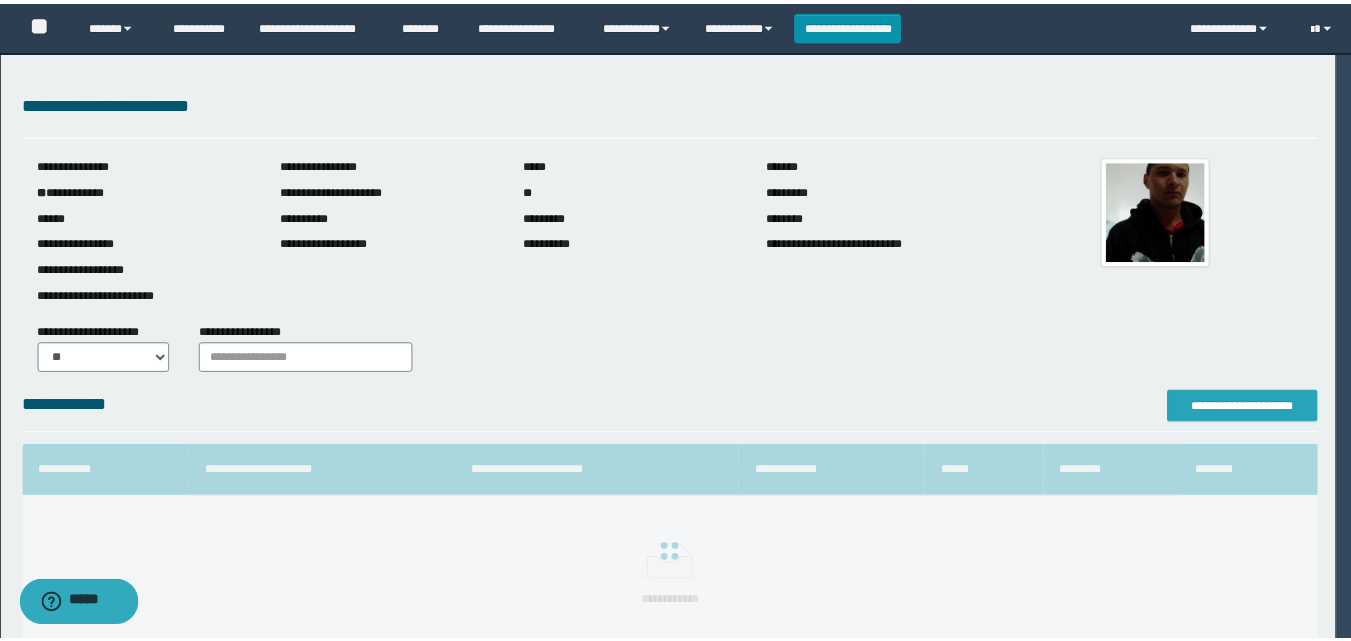 scroll, scrollTop: 0, scrollLeft: 0, axis: both 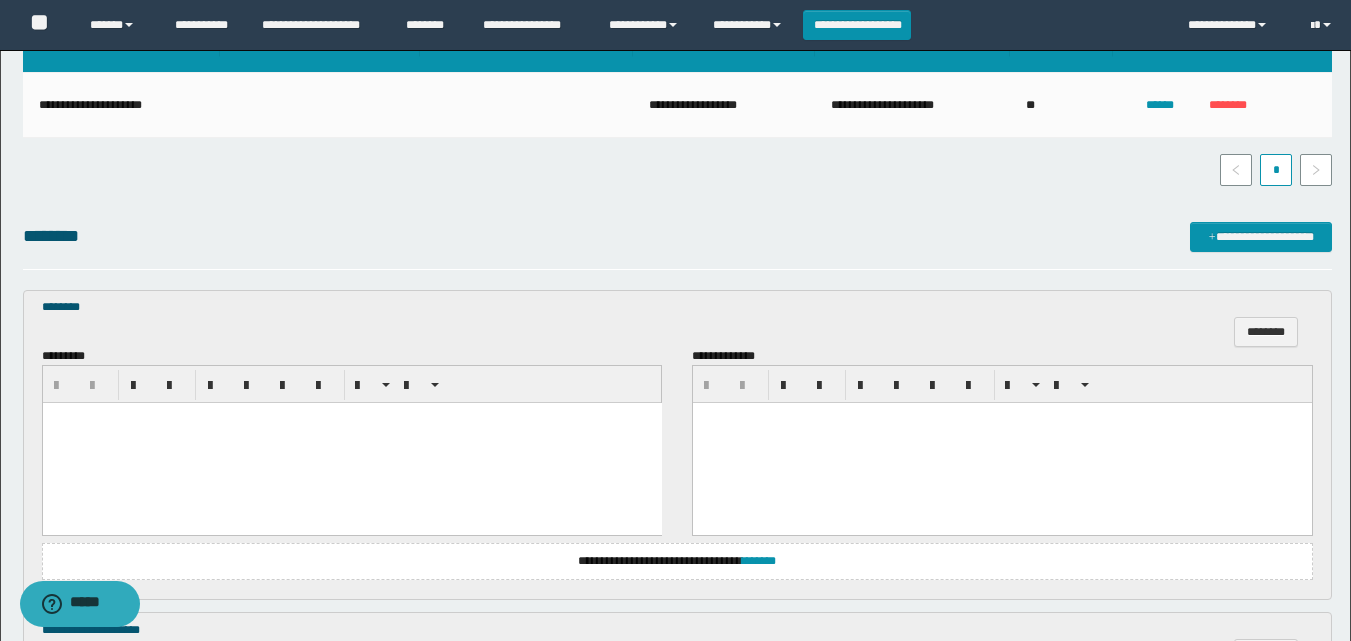 click at bounding box center [351, 443] 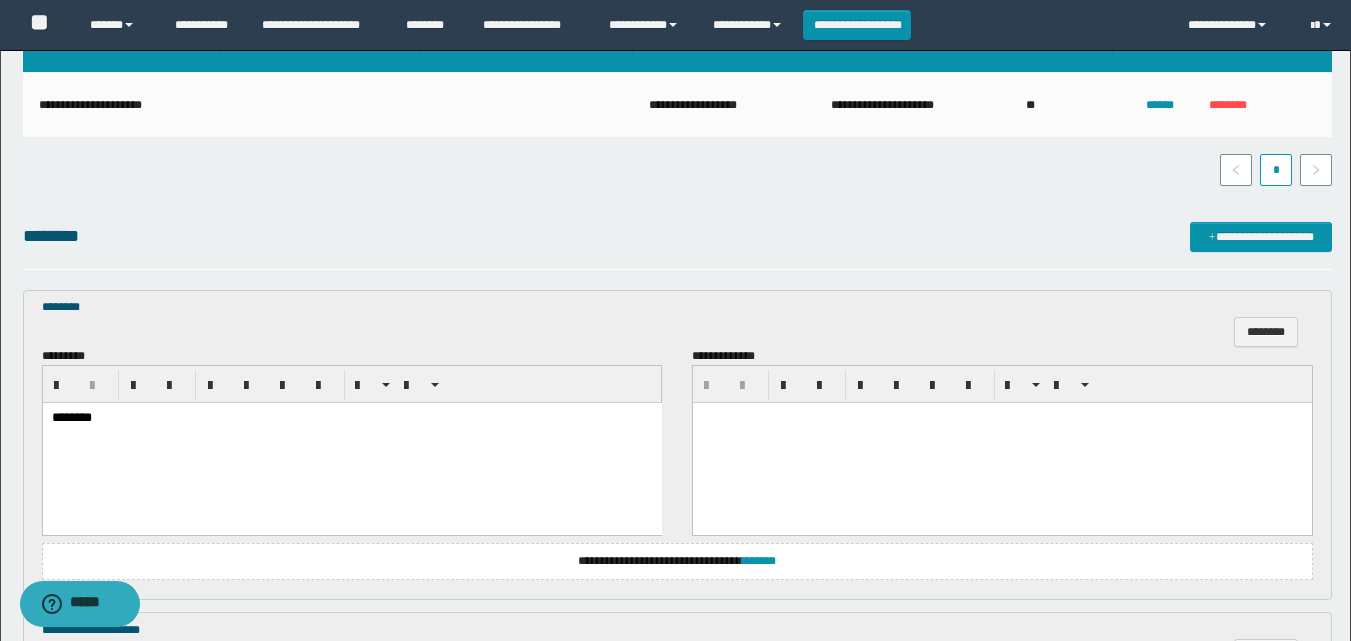 scroll, scrollTop: 857, scrollLeft: 0, axis: vertical 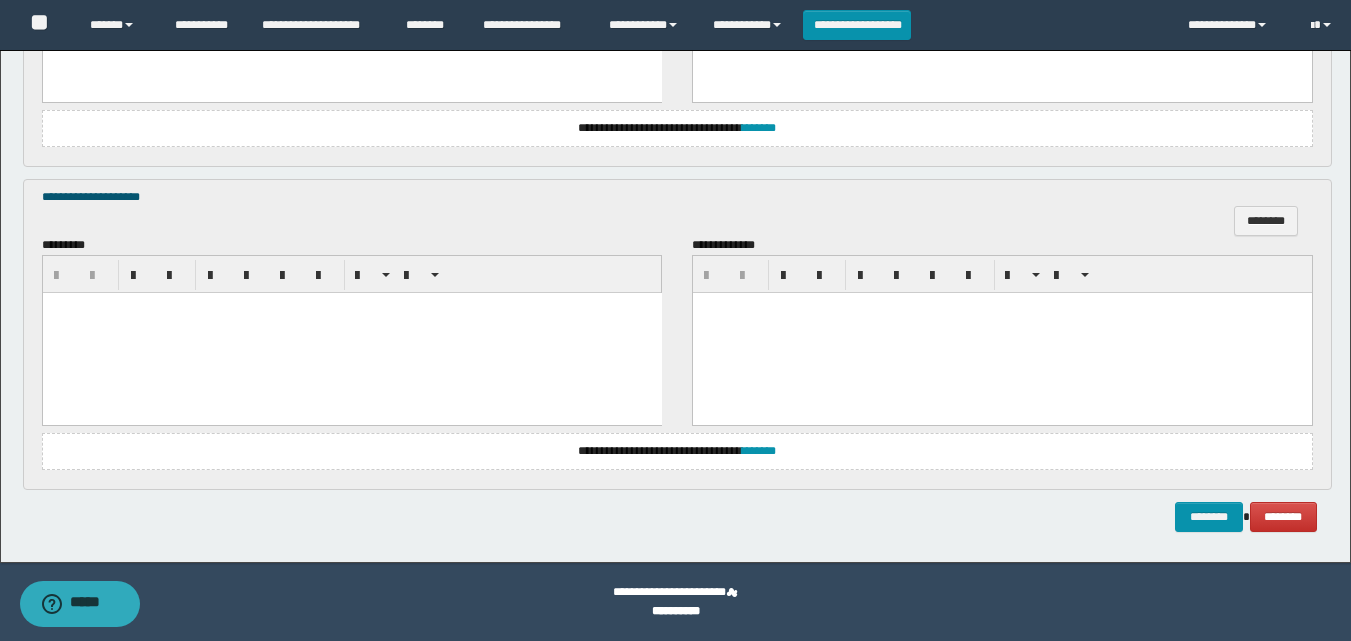click at bounding box center [351, 333] 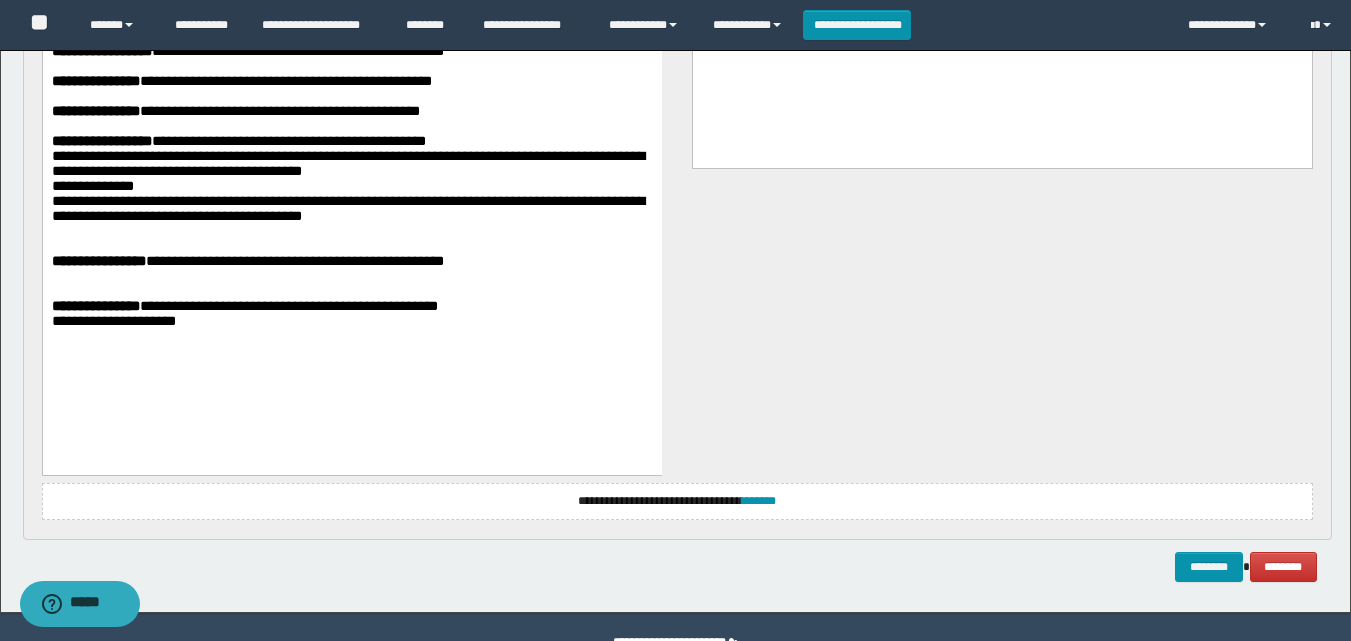 scroll, scrollTop: 1164, scrollLeft: 0, axis: vertical 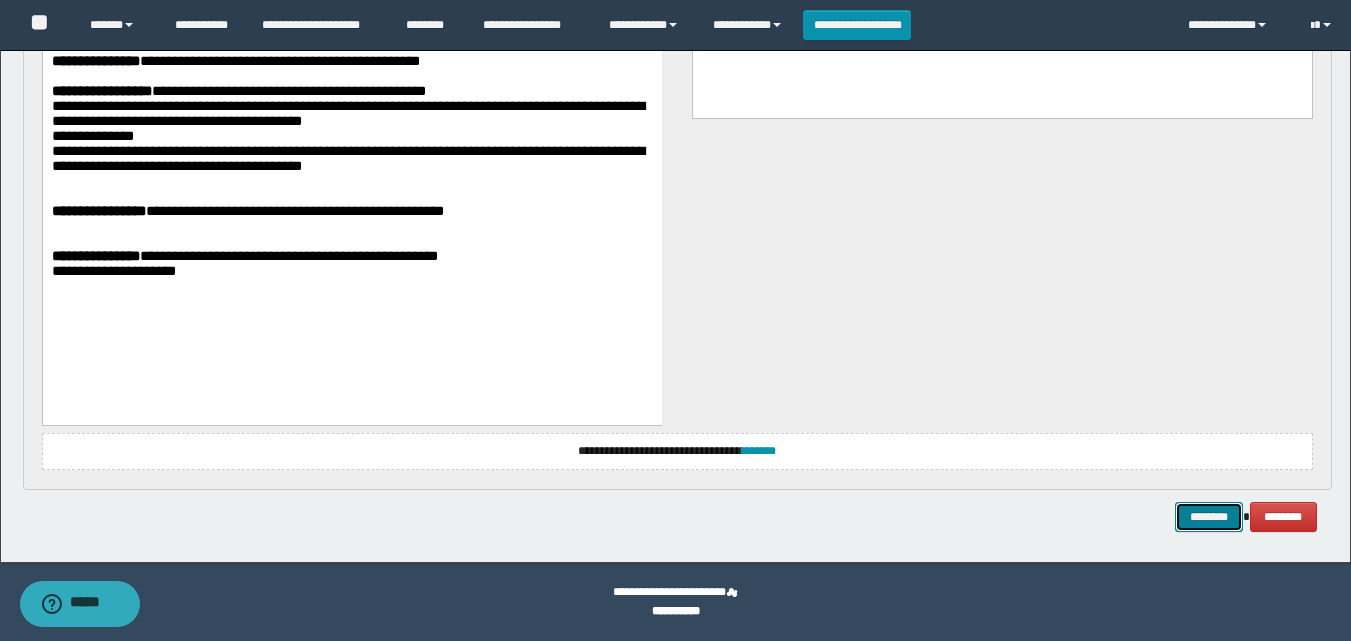 click on "********" at bounding box center (1209, 517) 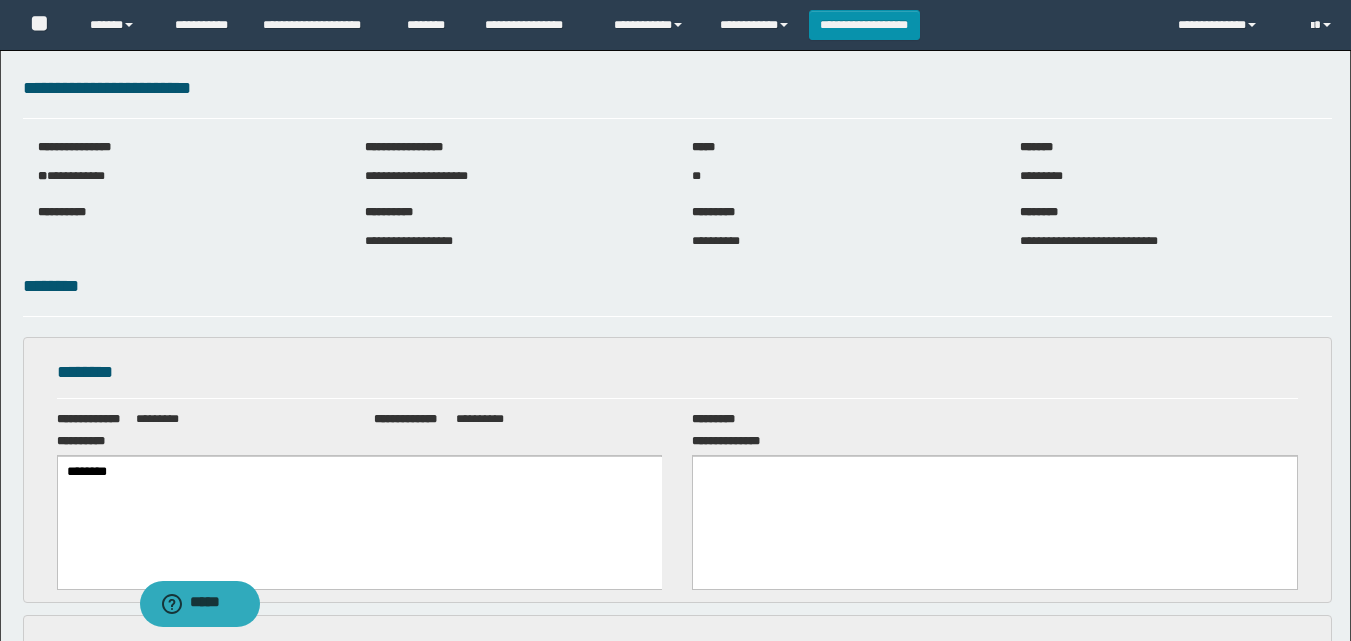 scroll, scrollTop: 0, scrollLeft: 0, axis: both 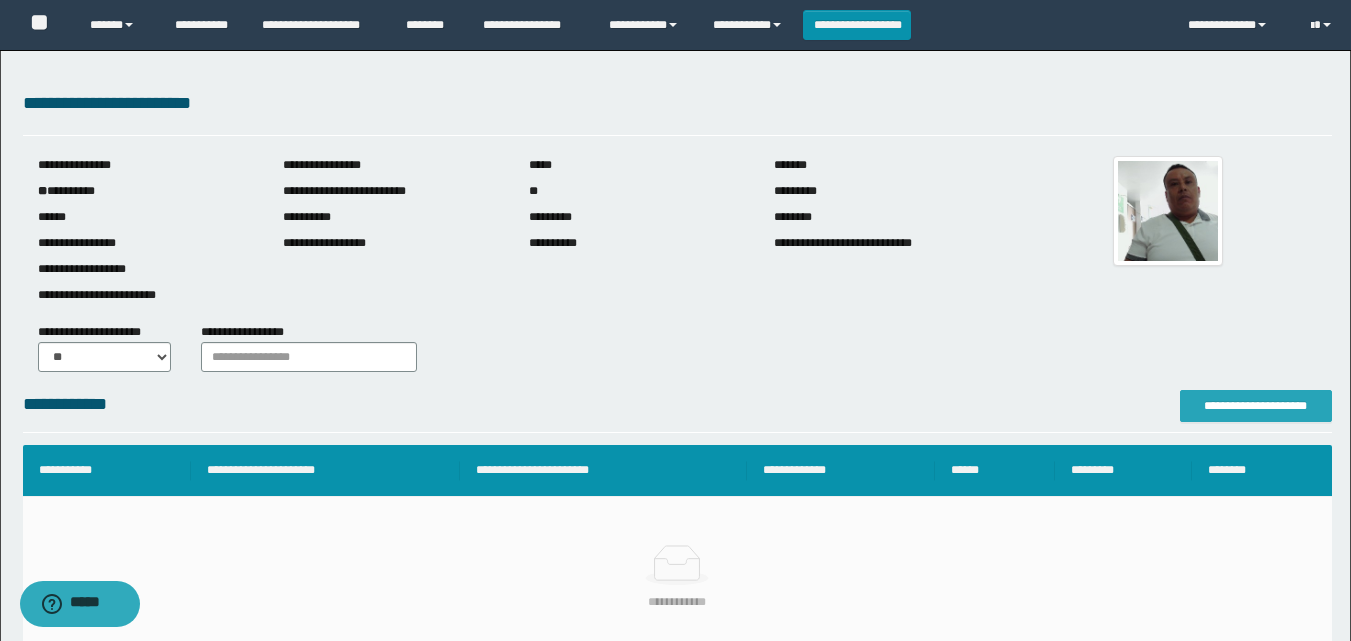 click on "**********" at bounding box center [1256, 406] 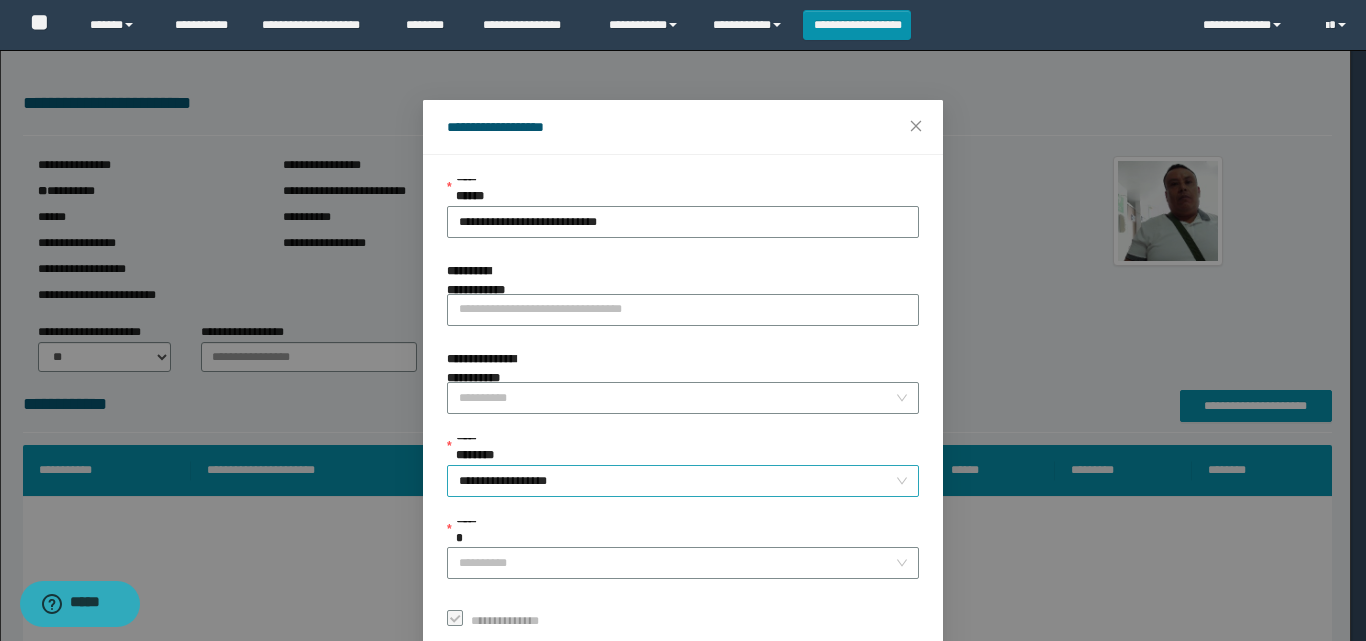 click on "**********" at bounding box center (683, 481) 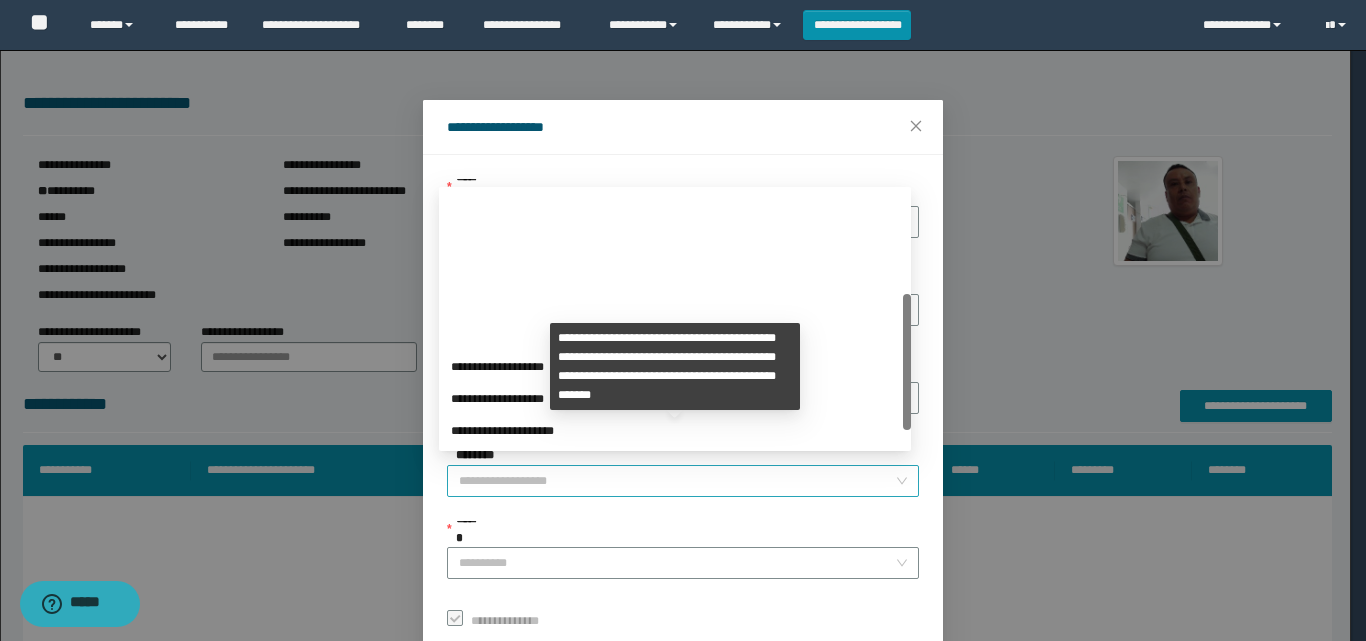 scroll, scrollTop: 192, scrollLeft: 0, axis: vertical 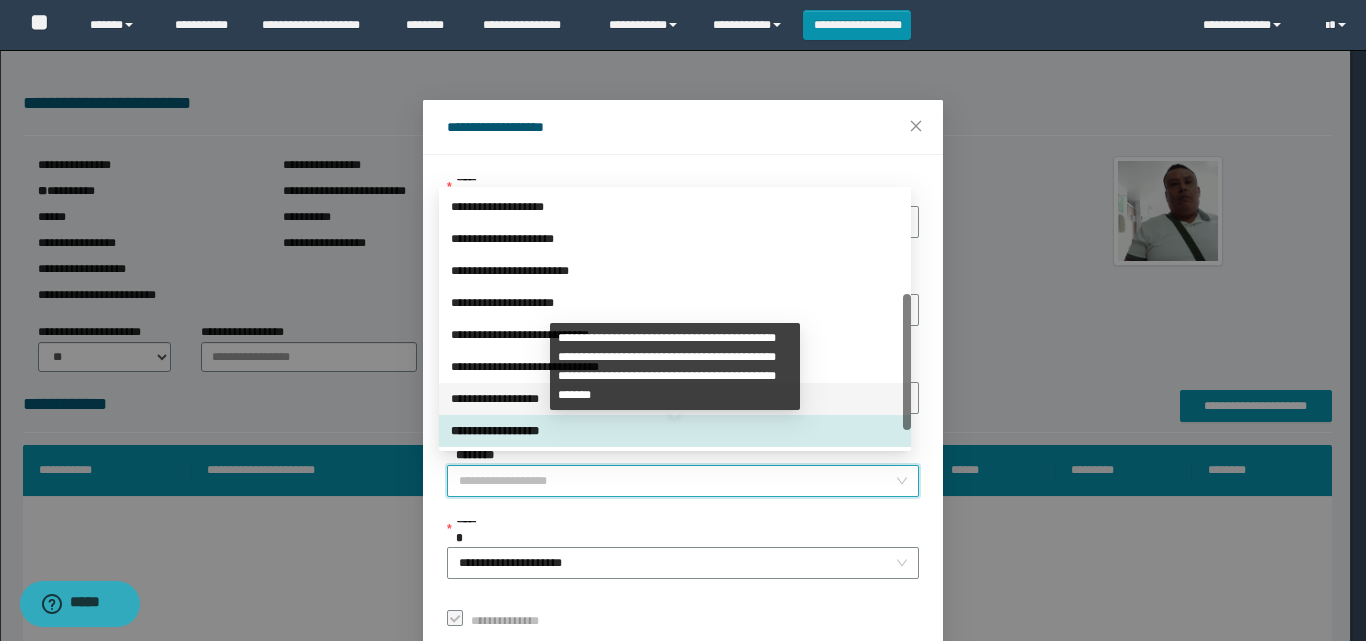 click on "**********" at bounding box center (675, 399) 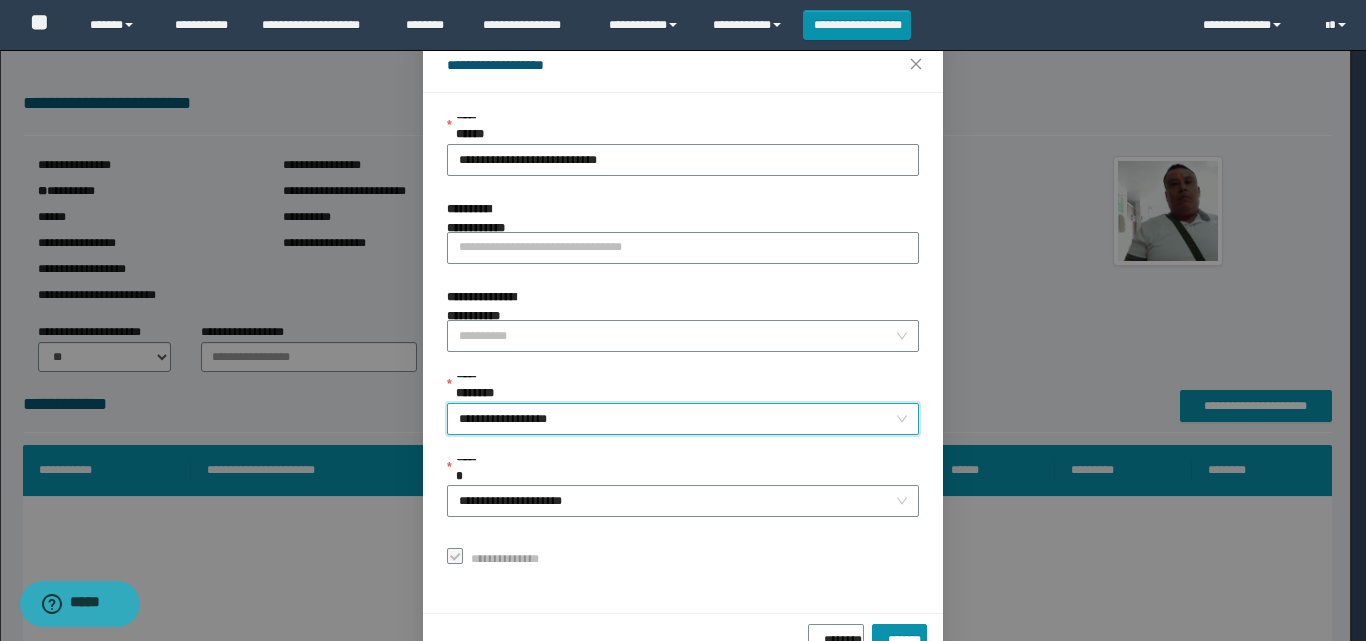 scroll, scrollTop: 111, scrollLeft: 0, axis: vertical 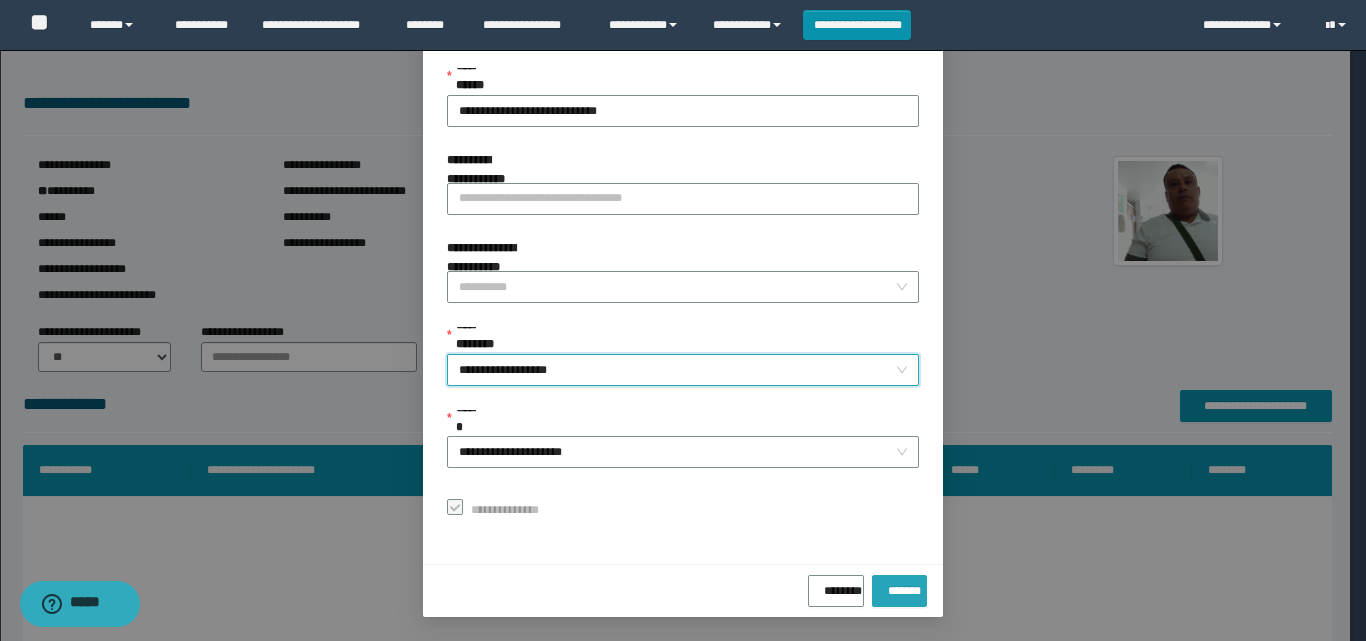 click on "*******" at bounding box center (899, 587) 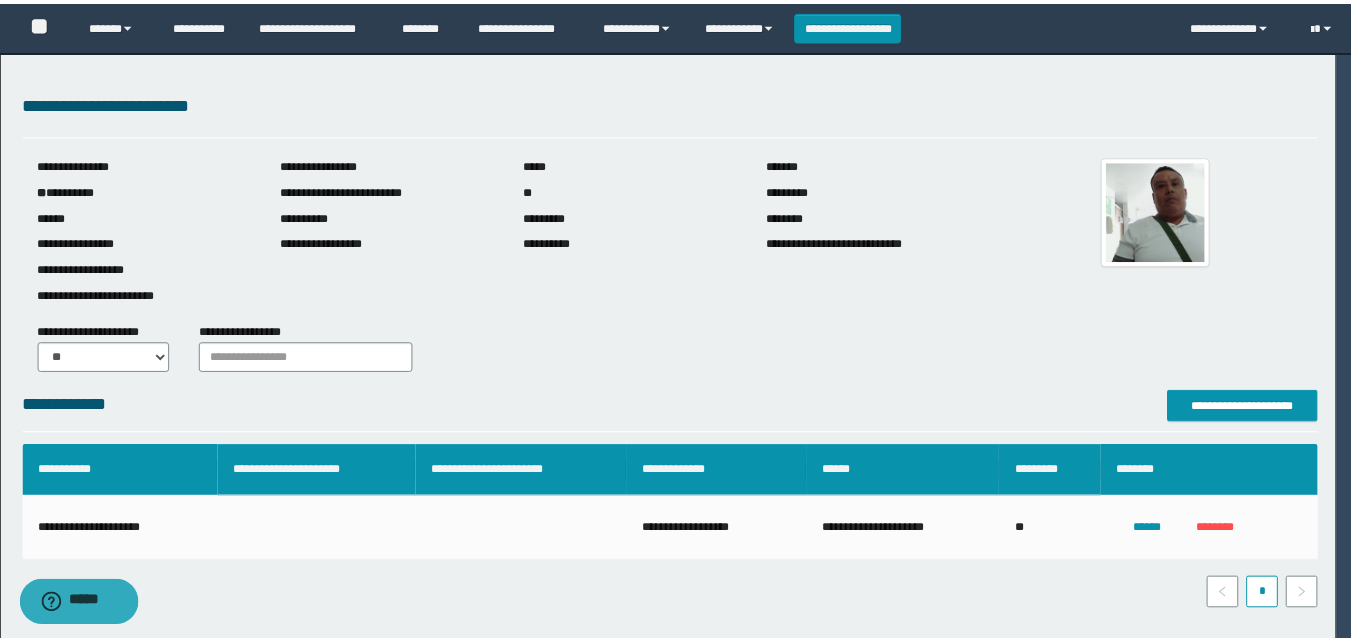 scroll, scrollTop: 64, scrollLeft: 0, axis: vertical 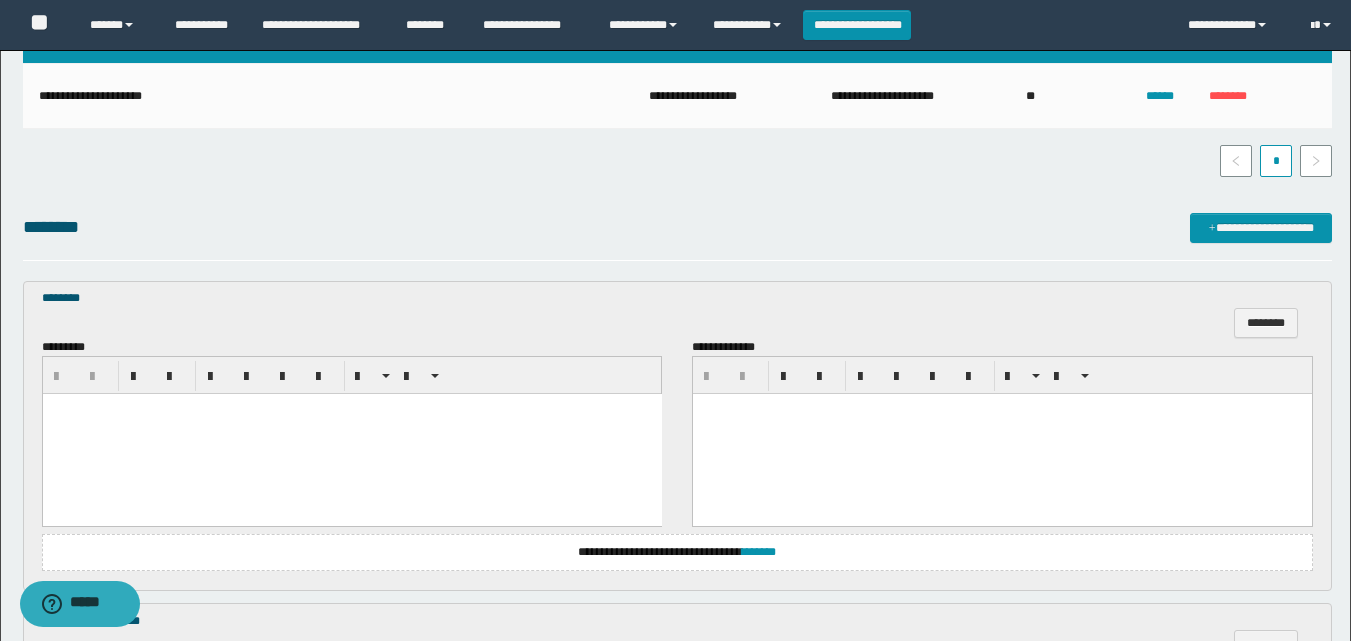 click at bounding box center [351, 434] 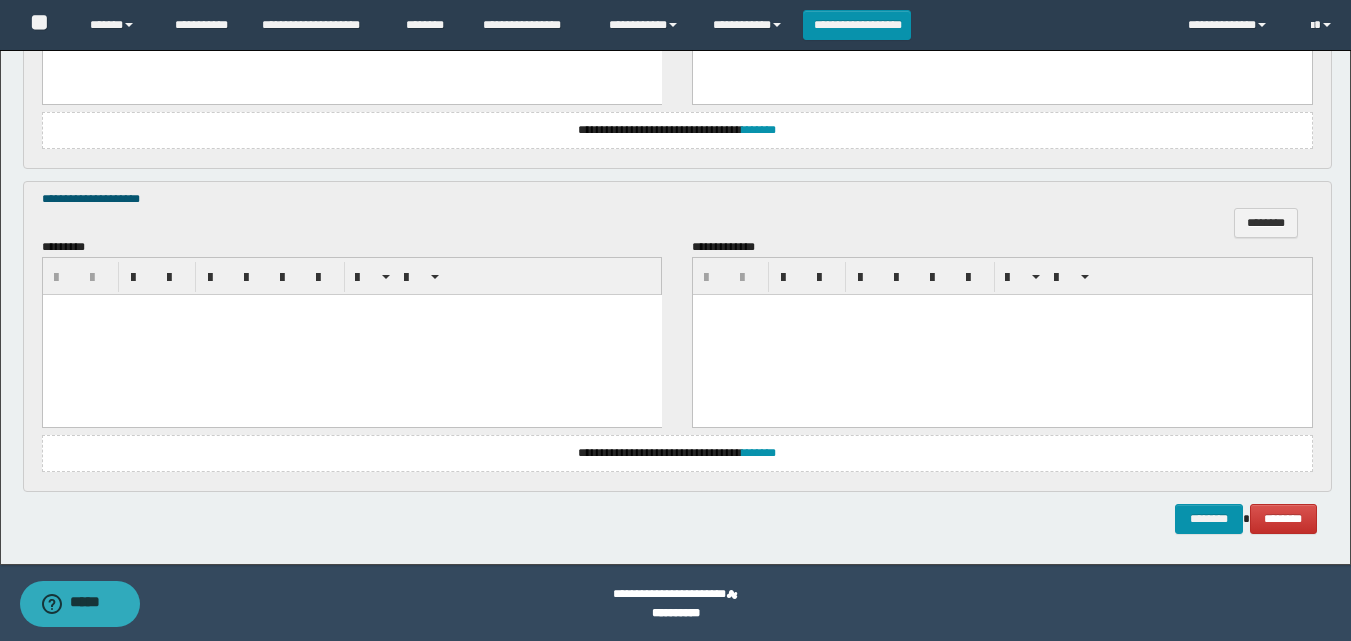 scroll, scrollTop: 857, scrollLeft: 0, axis: vertical 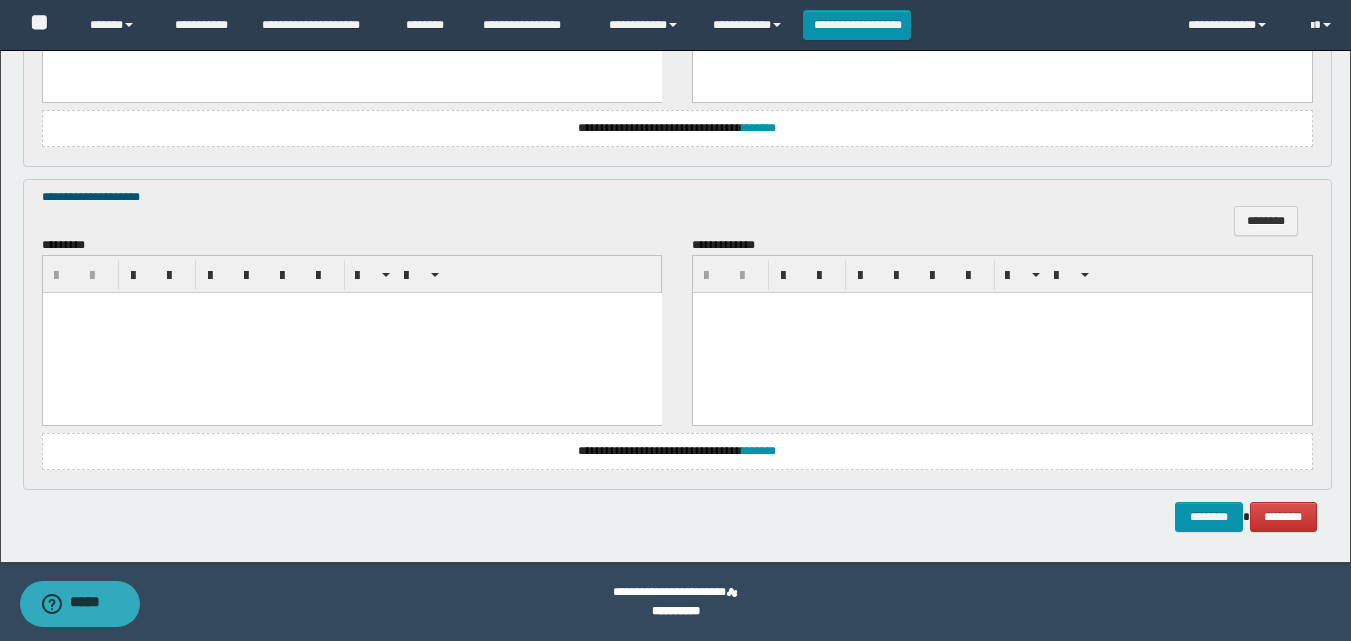 click at bounding box center [351, 333] 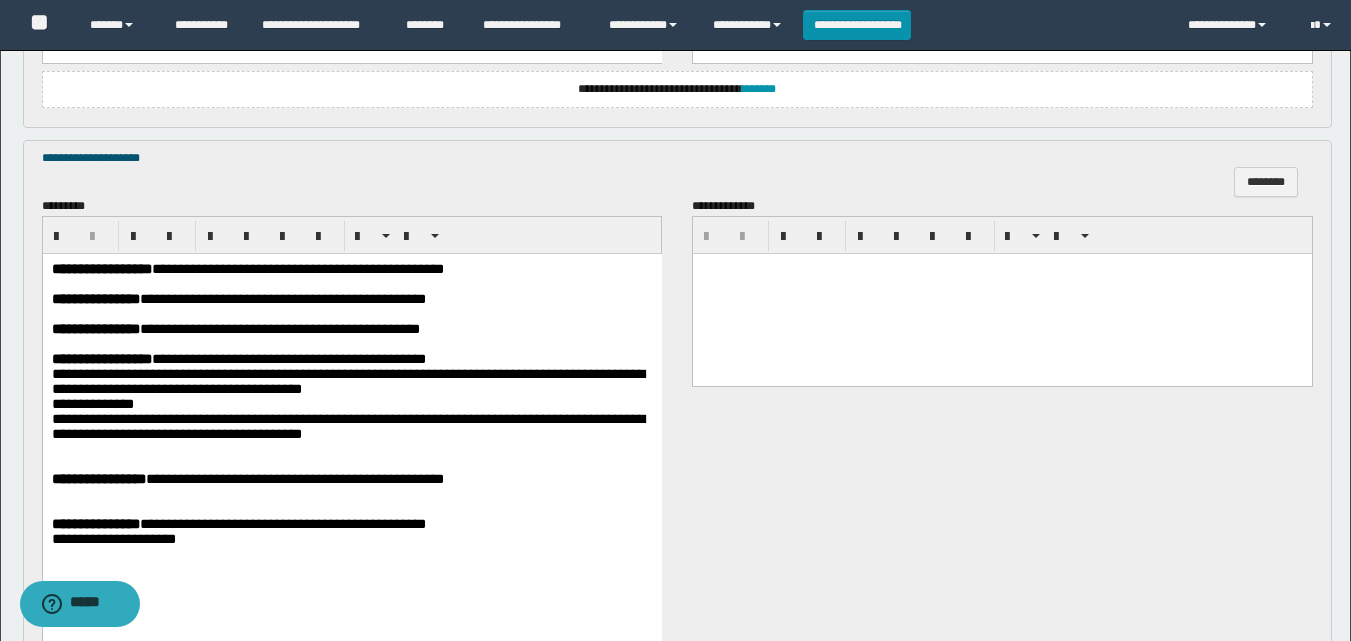 scroll, scrollTop: 1197, scrollLeft: 0, axis: vertical 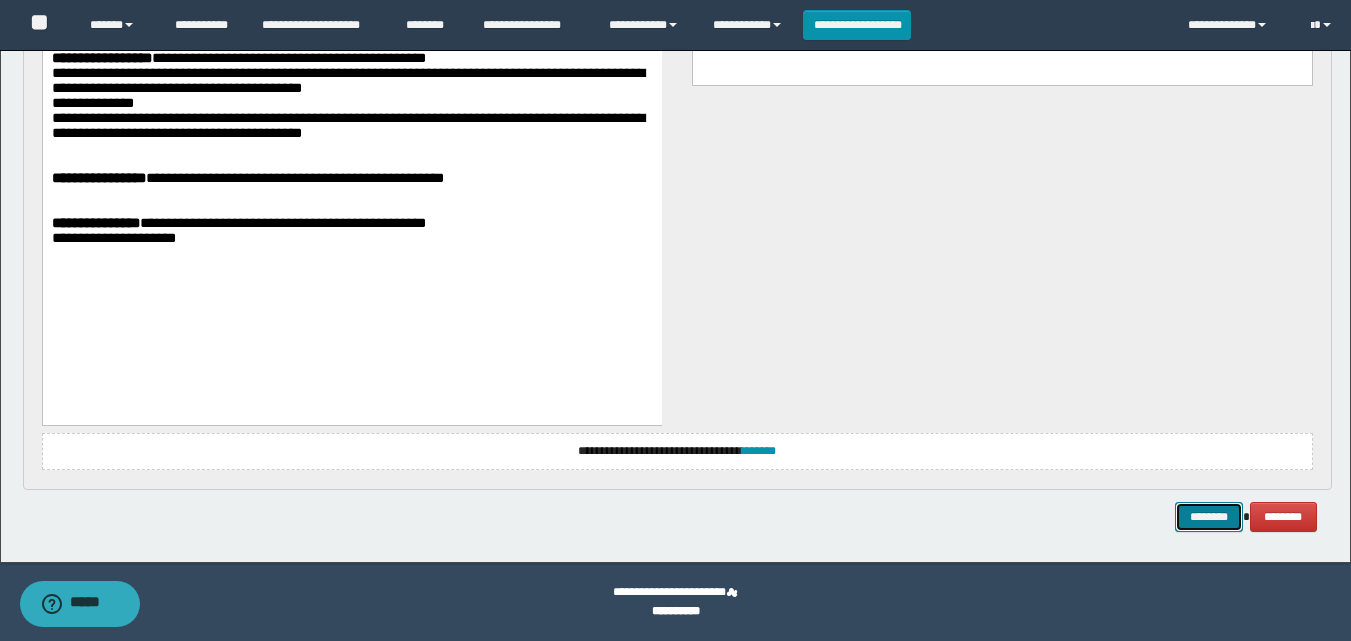 click on "********" at bounding box center [1209, 517] 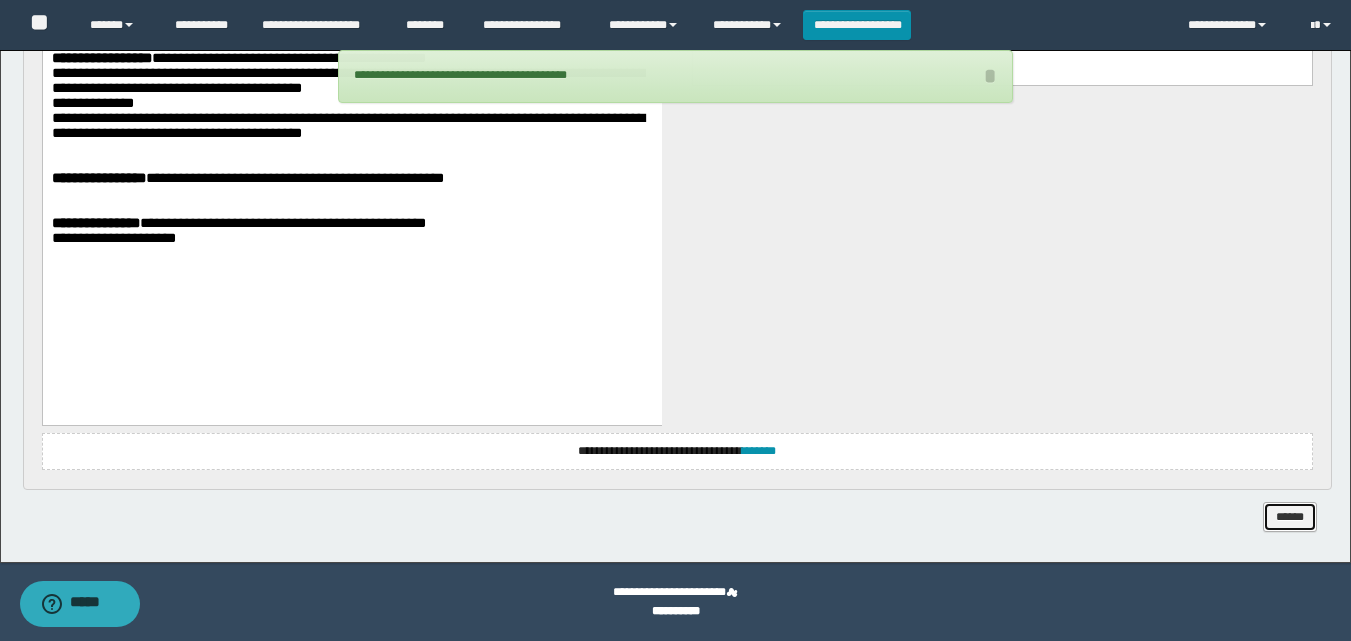 click on "******" at bounding box center (1290, 517) 